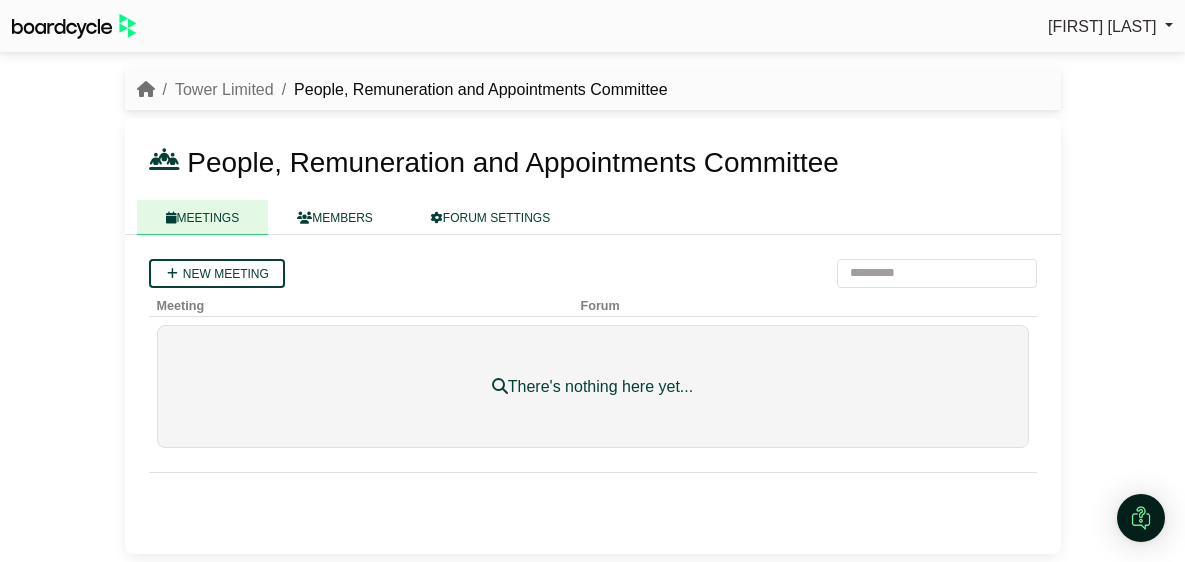 scroll, scrollTop: 0, scrollLeft: 0, axis: both 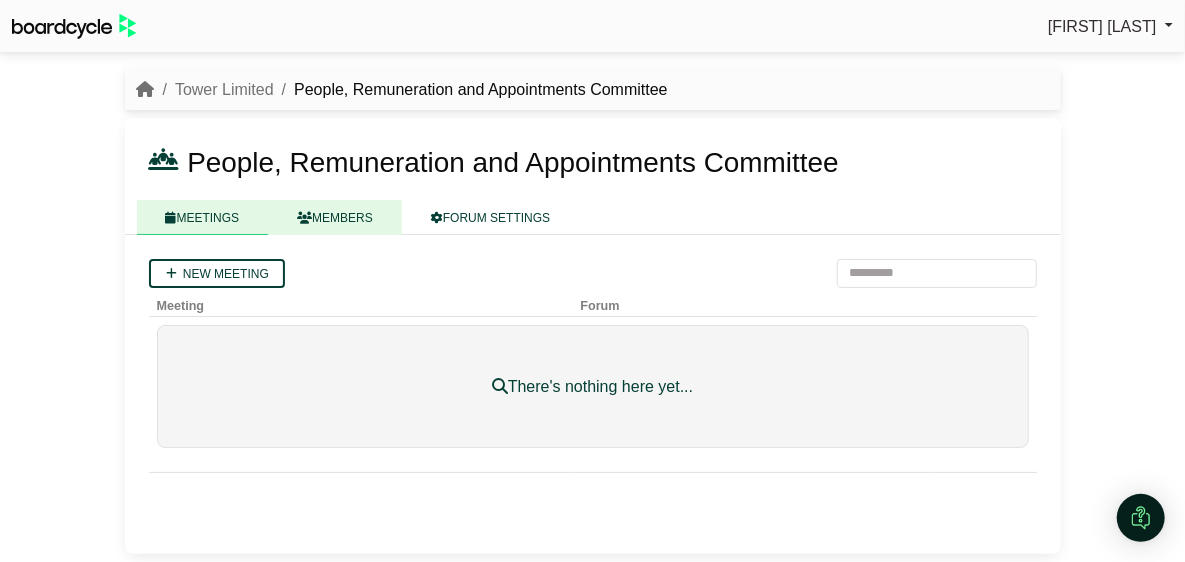 click on "MEMBERS" at bounding box center (335, 217) 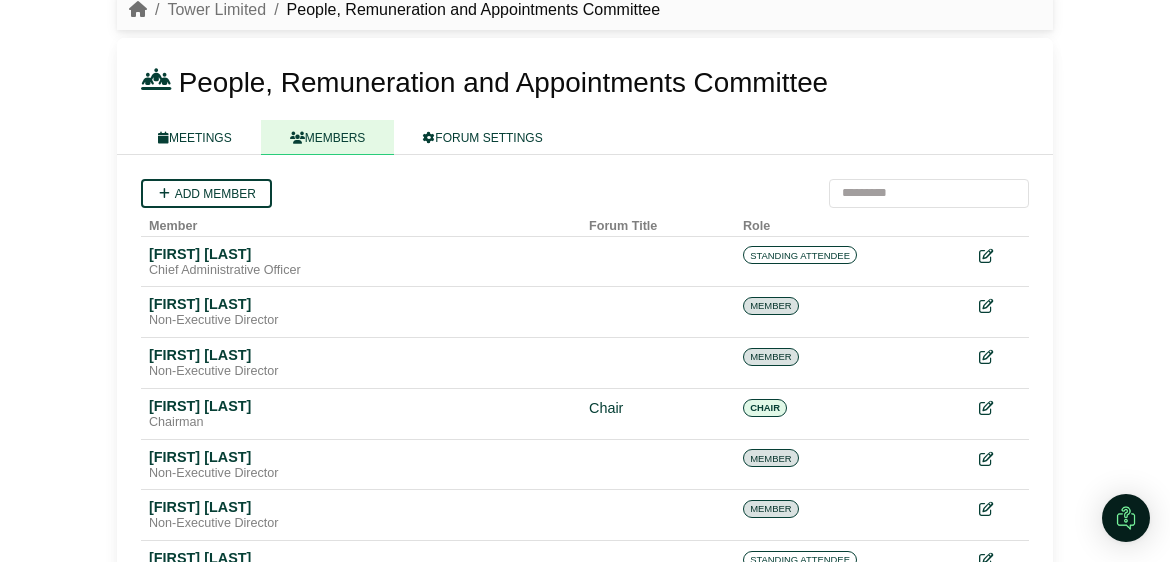 scroll, scrollTop: 54, scrollLeft: 0, axis: vertical 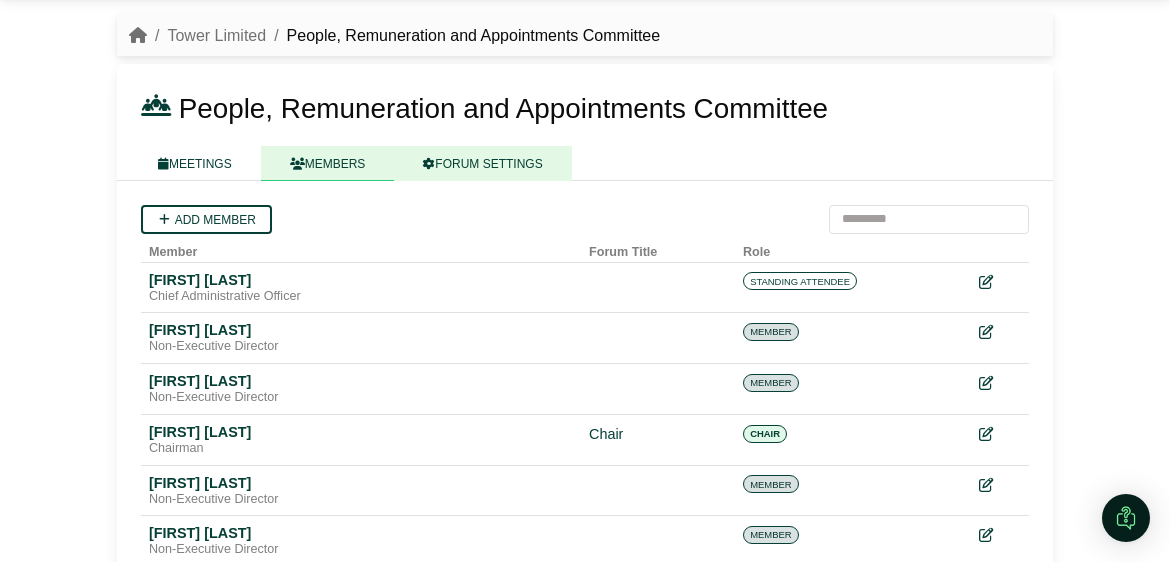 click on "FORUM SETTINGS" at bounding box center (482, 163) 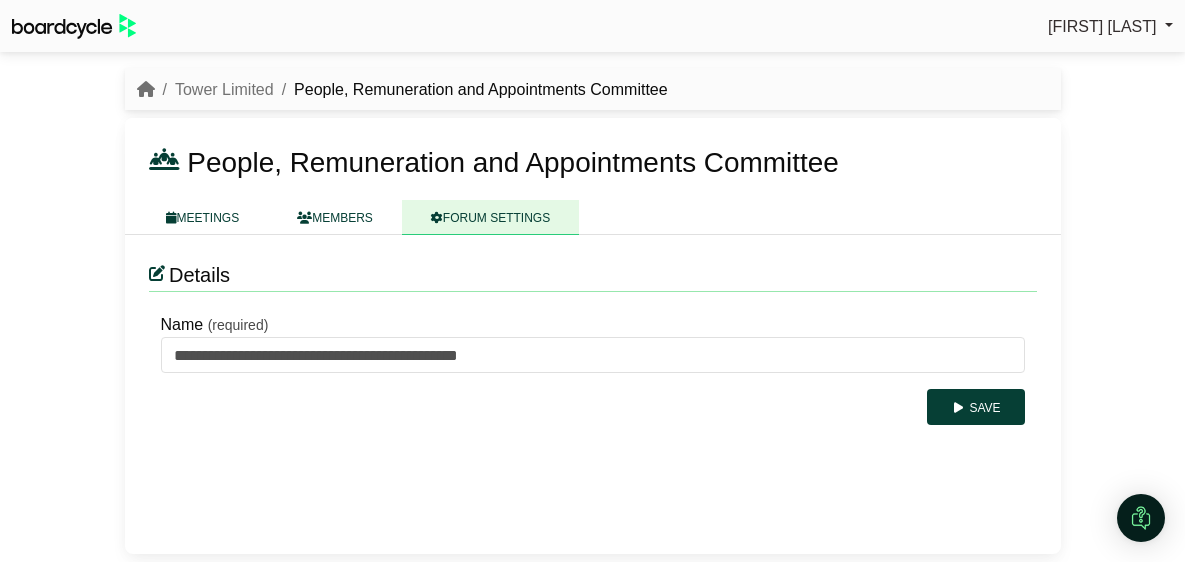 scroll, scrollTop: 0, scrollLeft: 0, axis: both 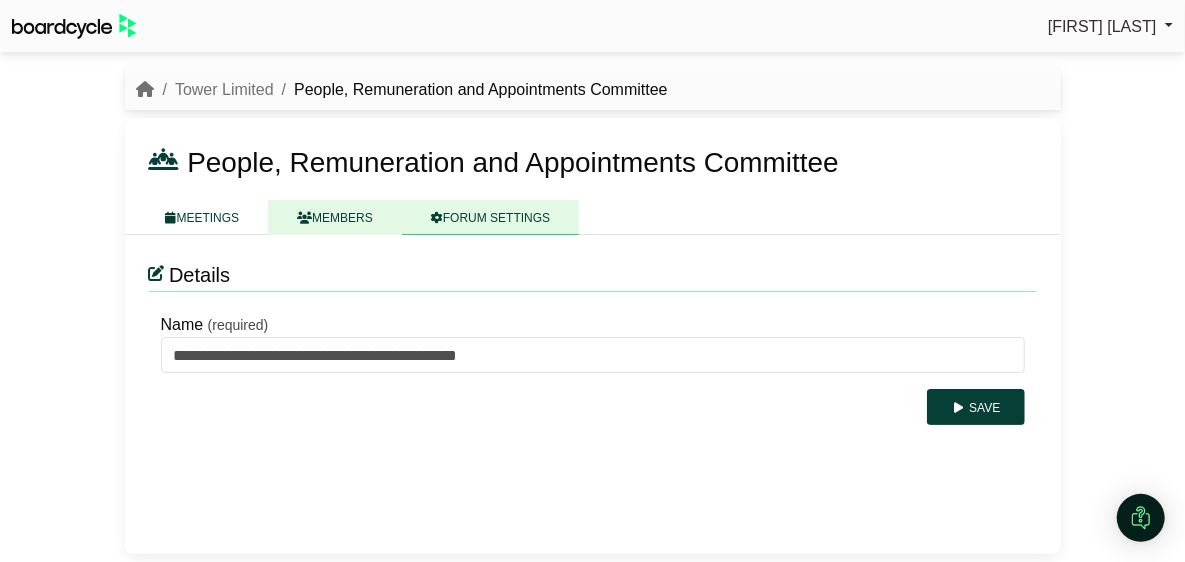 click on "MEMBERS" at bounding box center (335, 217) 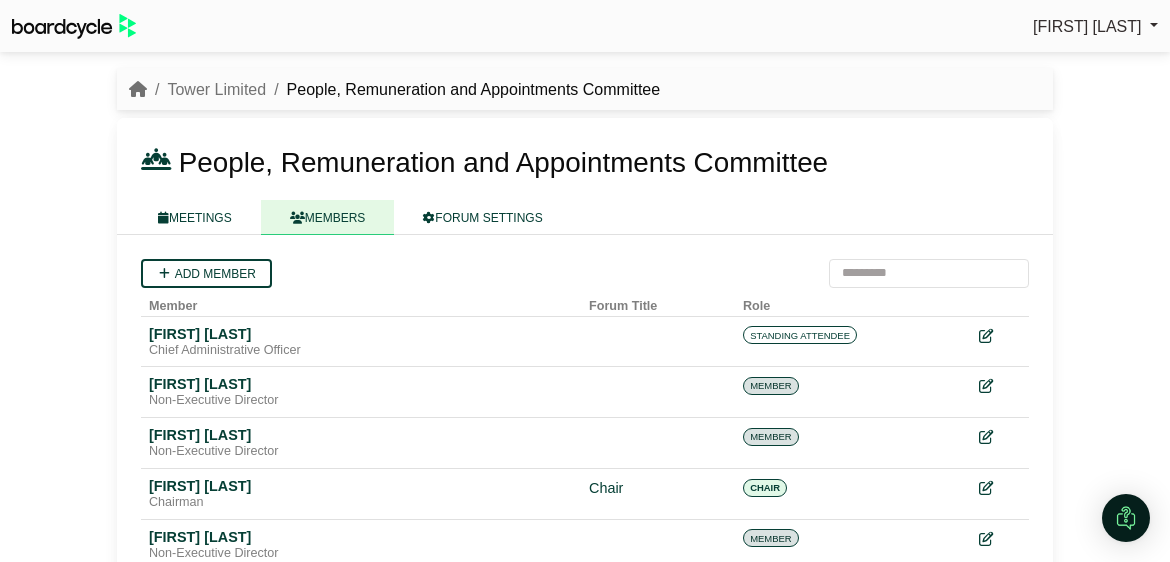 scroll, scrollTop: 0, scrollLeft: 0, axis: both 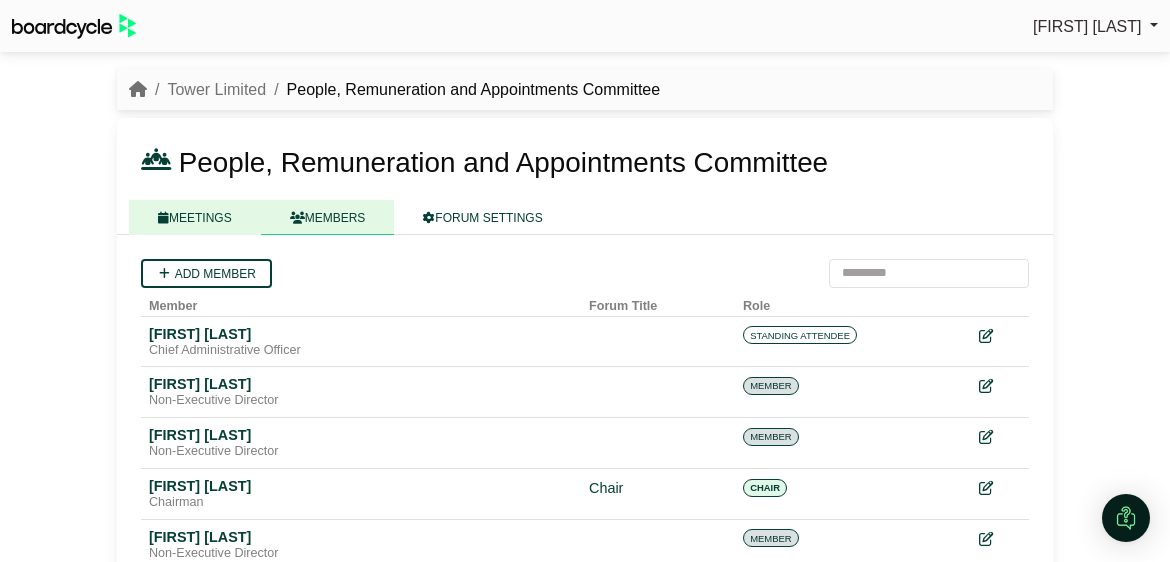click on "MEETINGS" at bounding box center [195, 217] 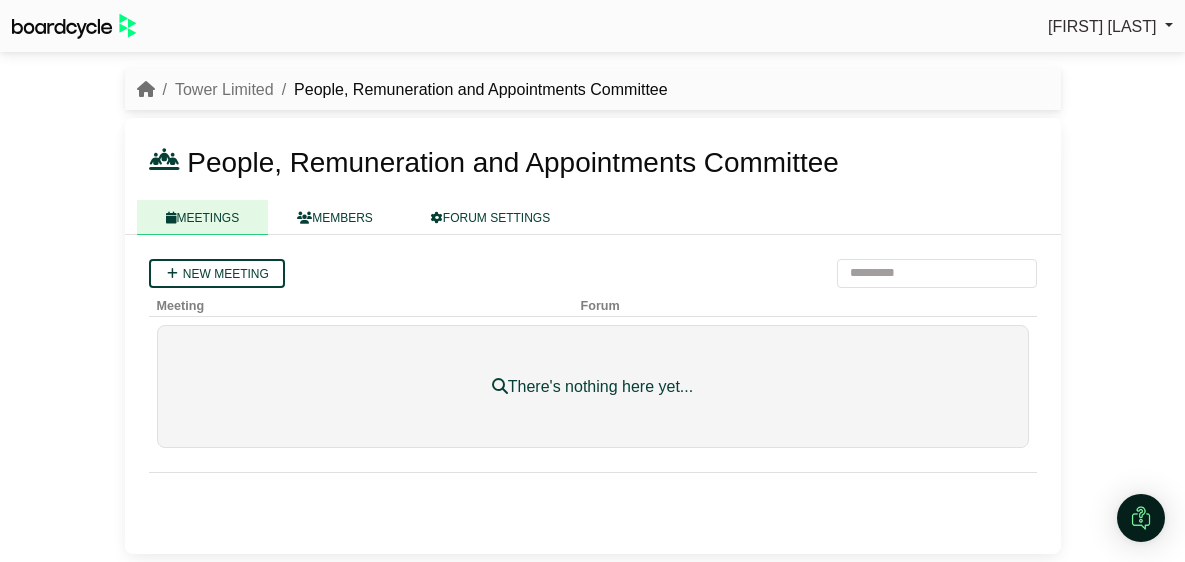 scroll, scrollTop: 0, scrollLeft: 0, axis: both 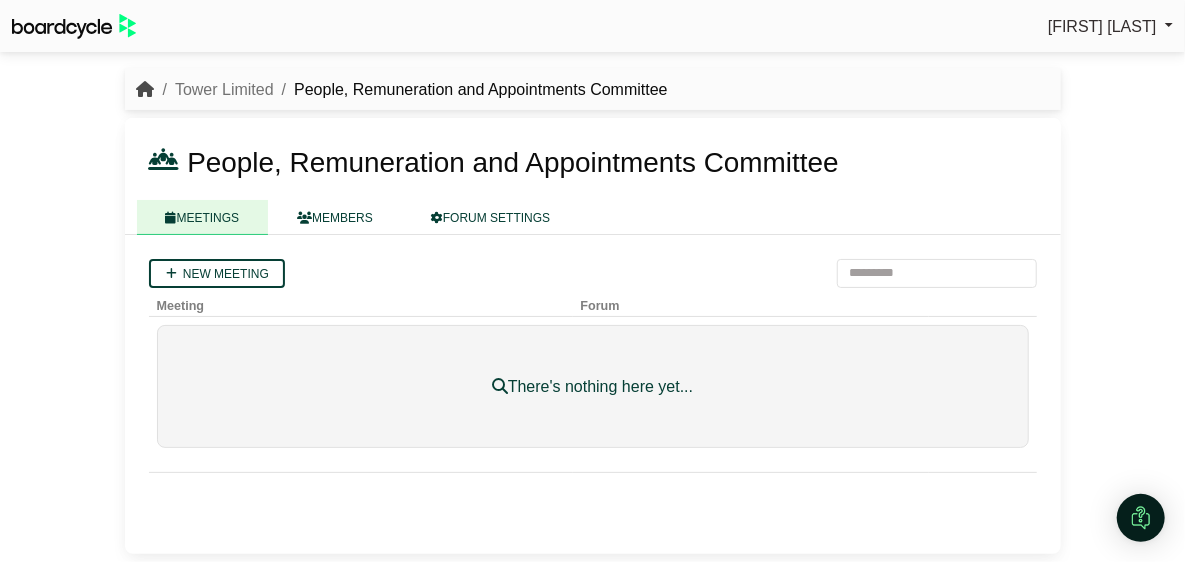 click at bounding box center (146, 89) 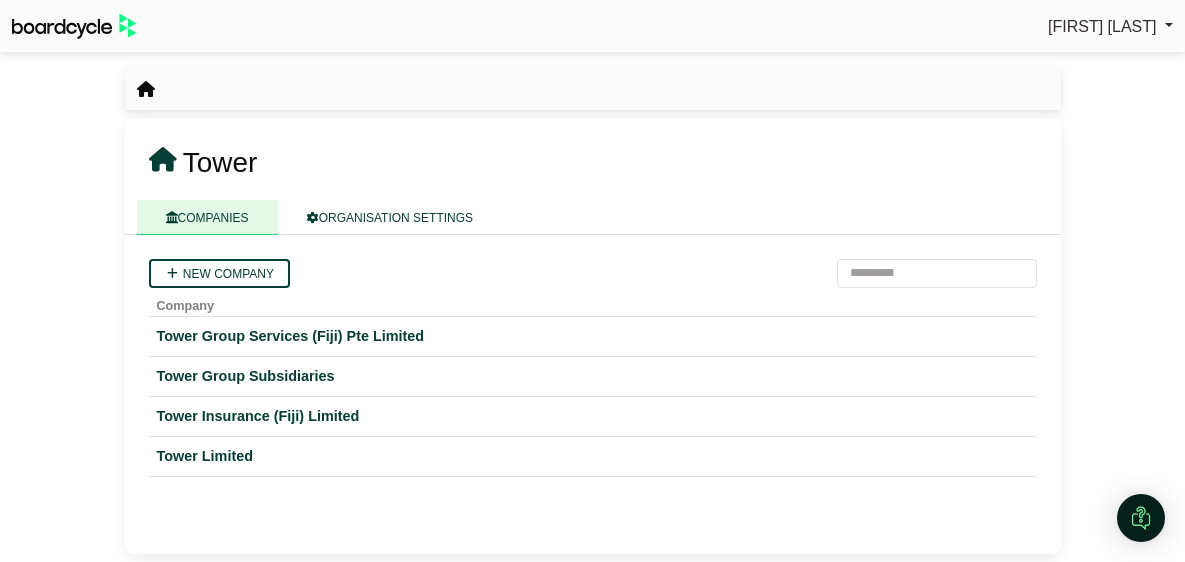 scroll, scrollTop: 0, scrollLeft: 0, axis: both 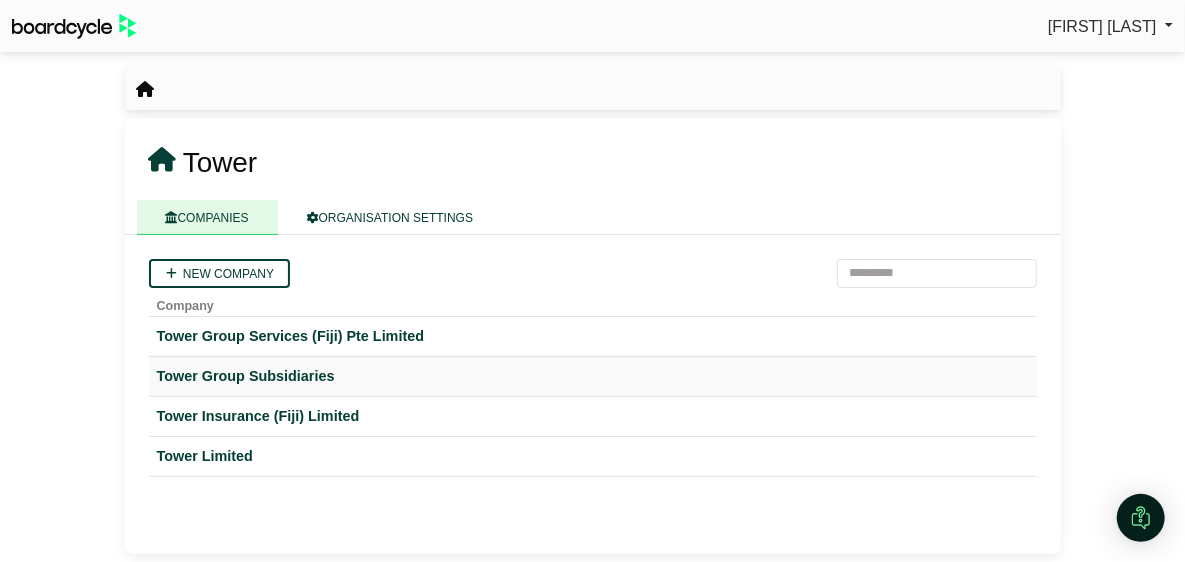 click on "Tower Group Subsidiaries" at bounding box center [593, 376] 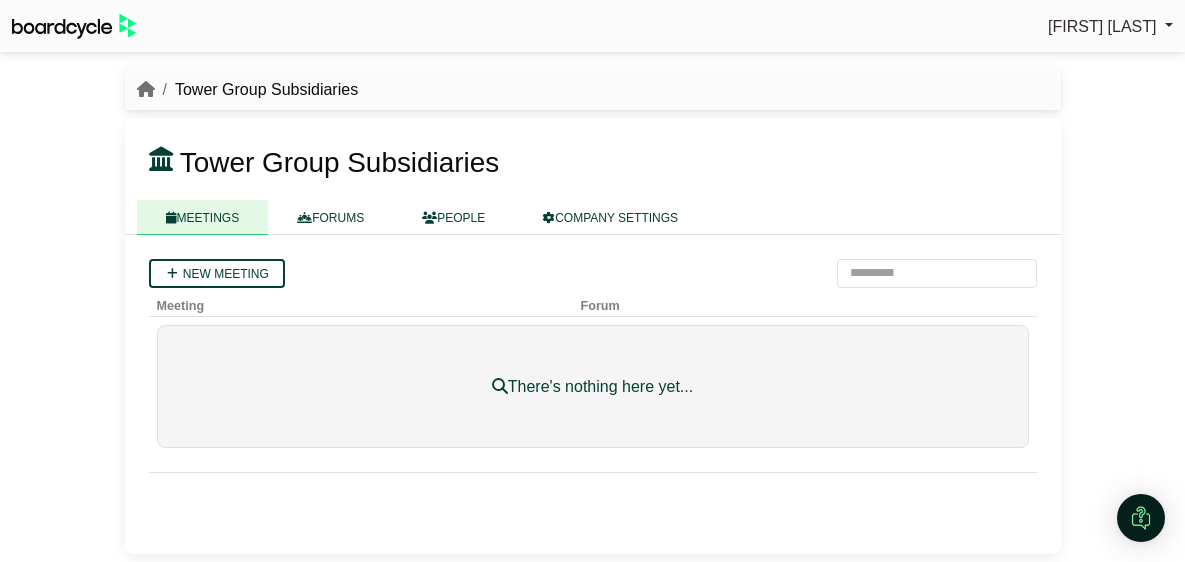scroll, scrollTop: 0, scrollLeft: 0, axis: both 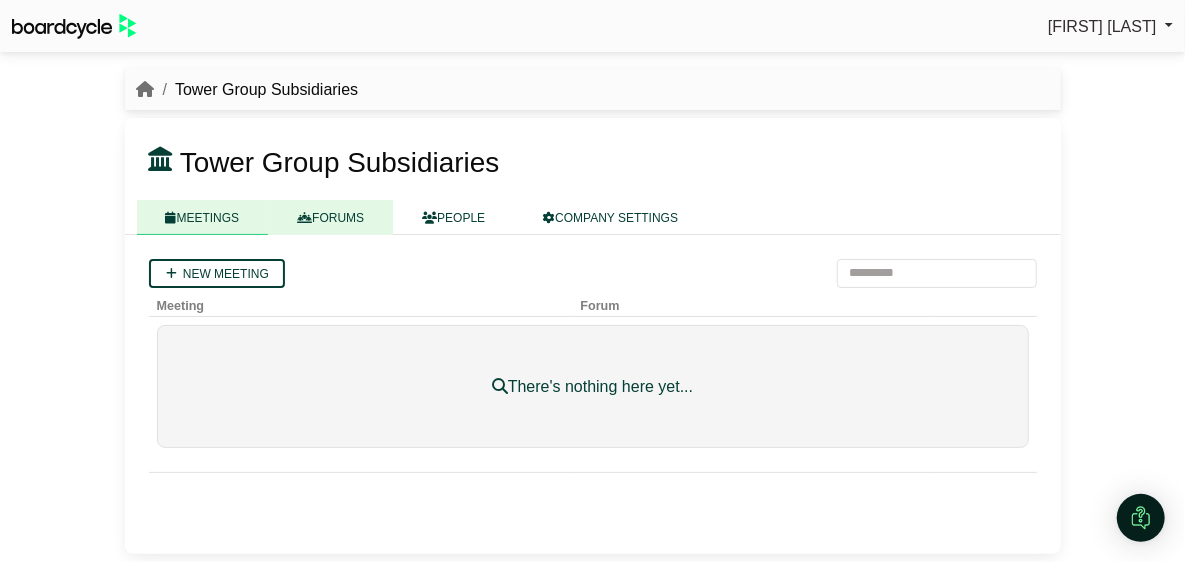 click on "FORUMS" at bounding box center (330, 217) 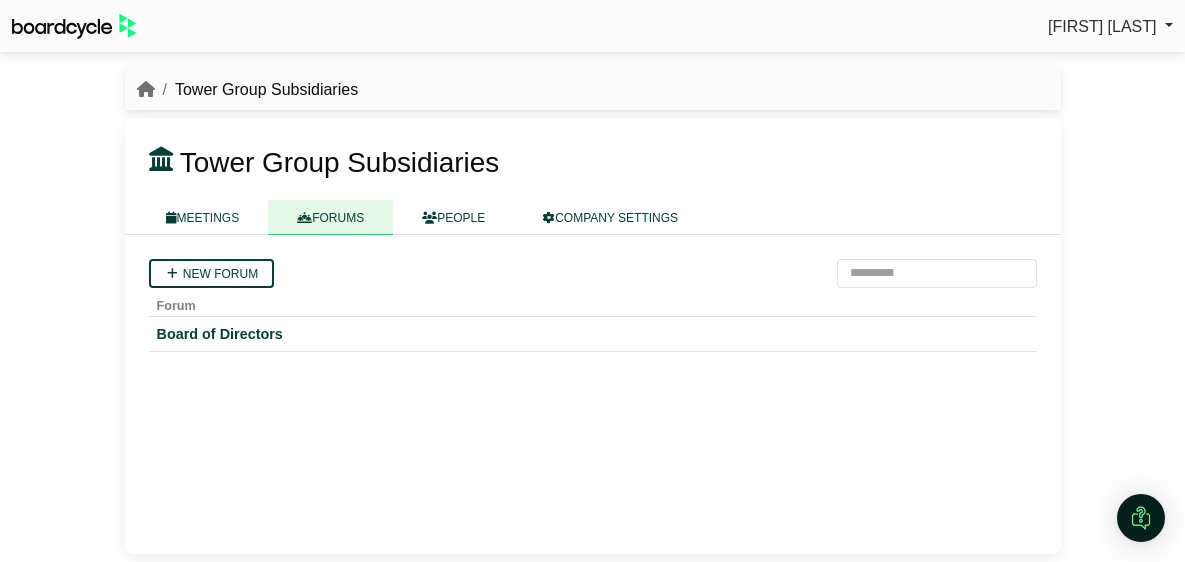 scroll, scrollTop: 0, scrollLeft: 0, axis: both 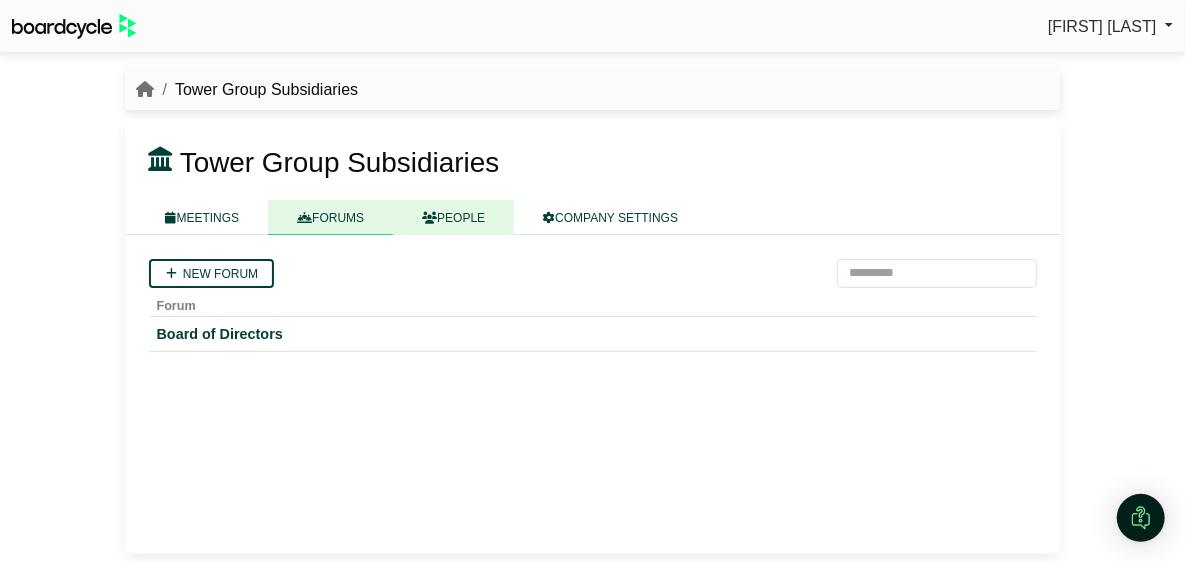click on "PEOPLE" at bounding box center [453, 217] 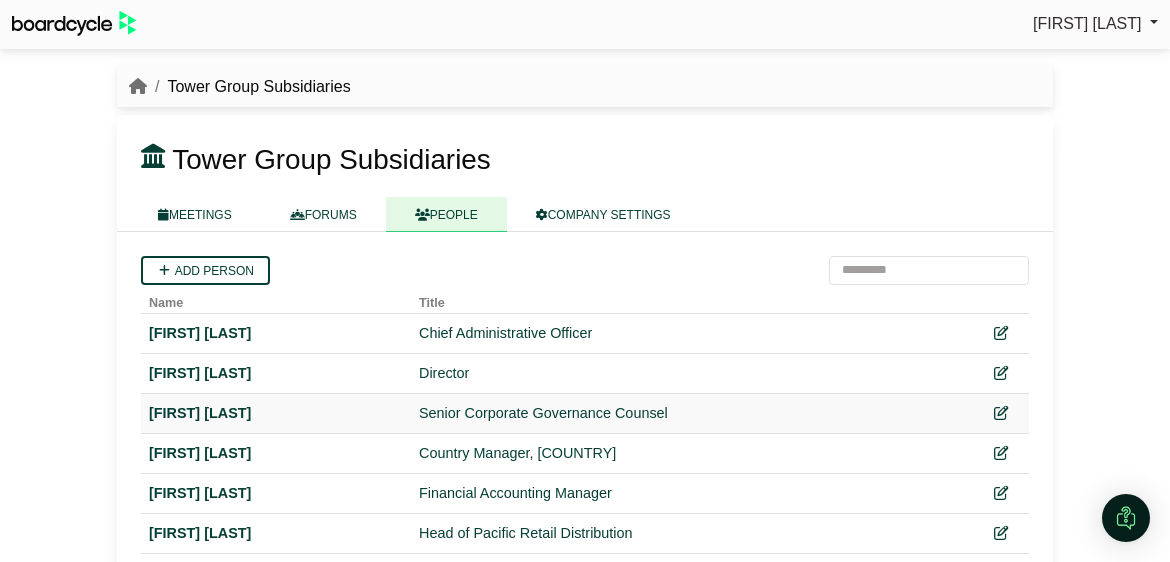scroll, scrollTop: 0, scrollLeft: 0, axis: both 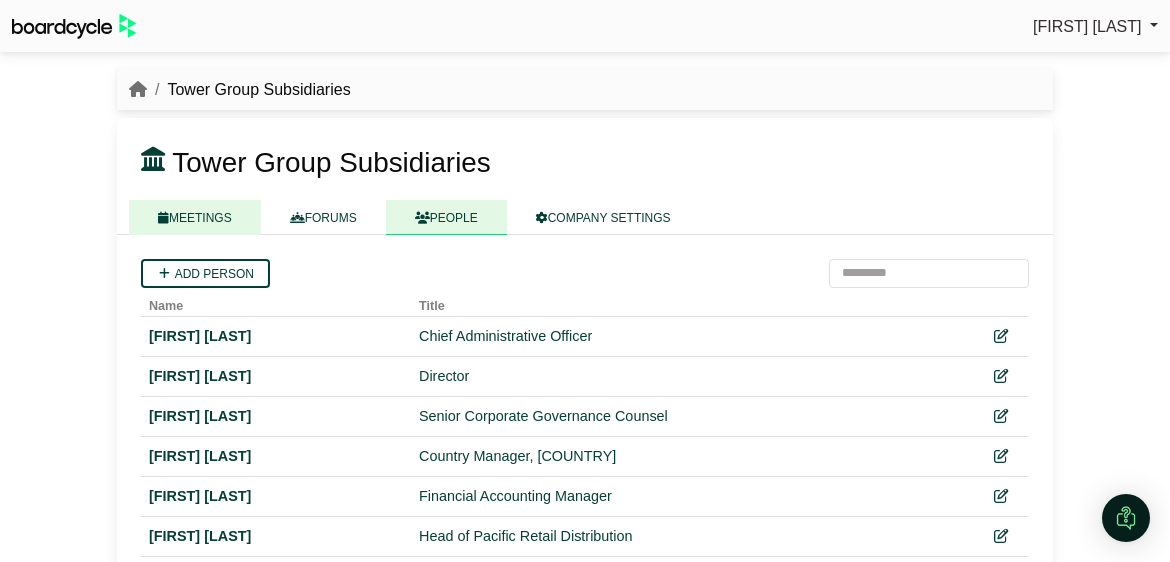 click on "MEETINGS" at bounding box center (195, 217) 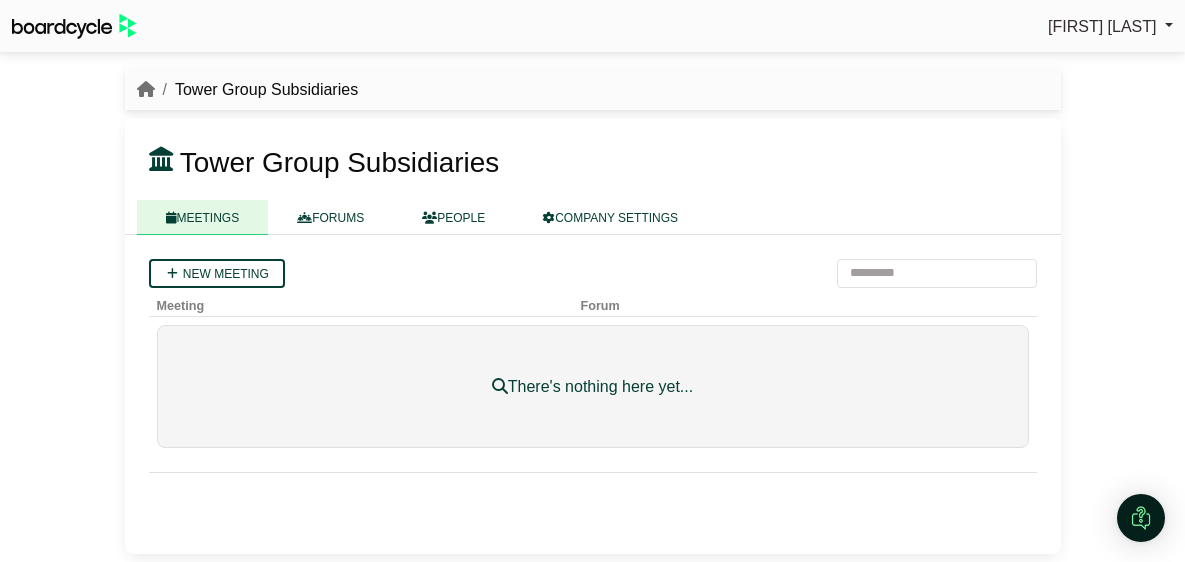 scroll, scrollTop: 0, scrollLeft: 0, axis: both 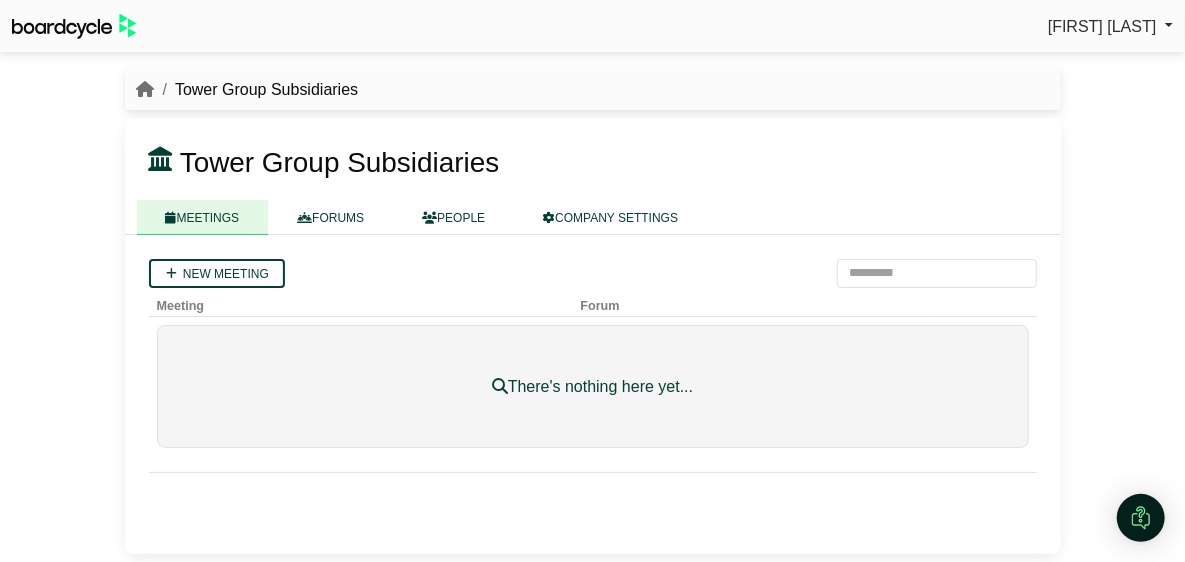 click on "Tower Group Subsidiaries" at bounding box center [593, 160] 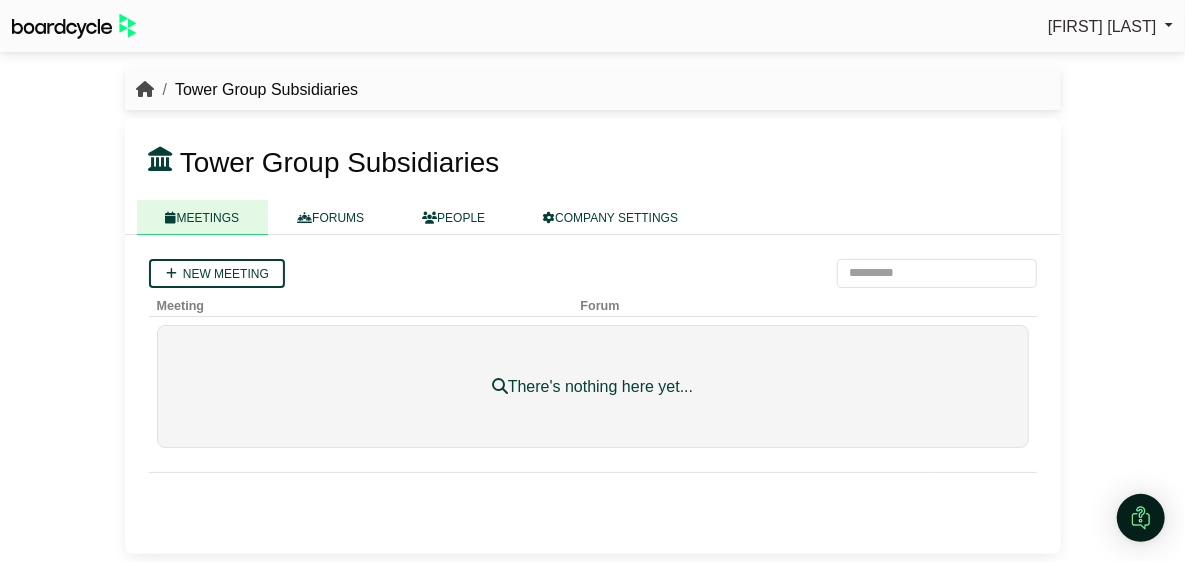 click at bounding box center (146, 89) 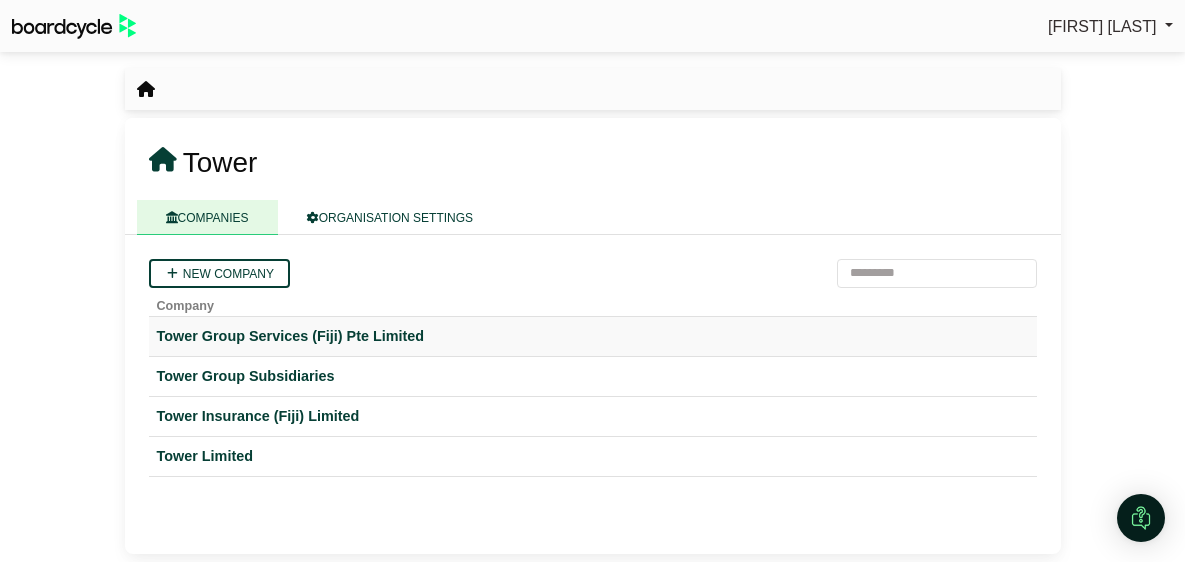 scroll, scrollTop: 0, scrollLeft: 0, axis: both 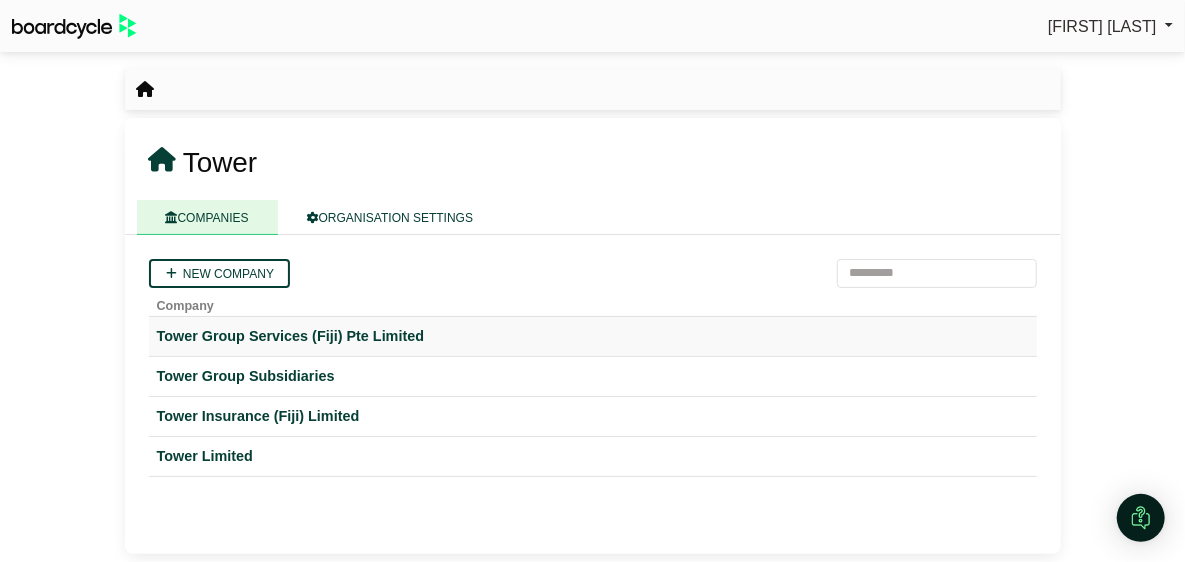 click on "Tower Group Services (Fiji) Pte Limited" at bounding box center [593, 336] 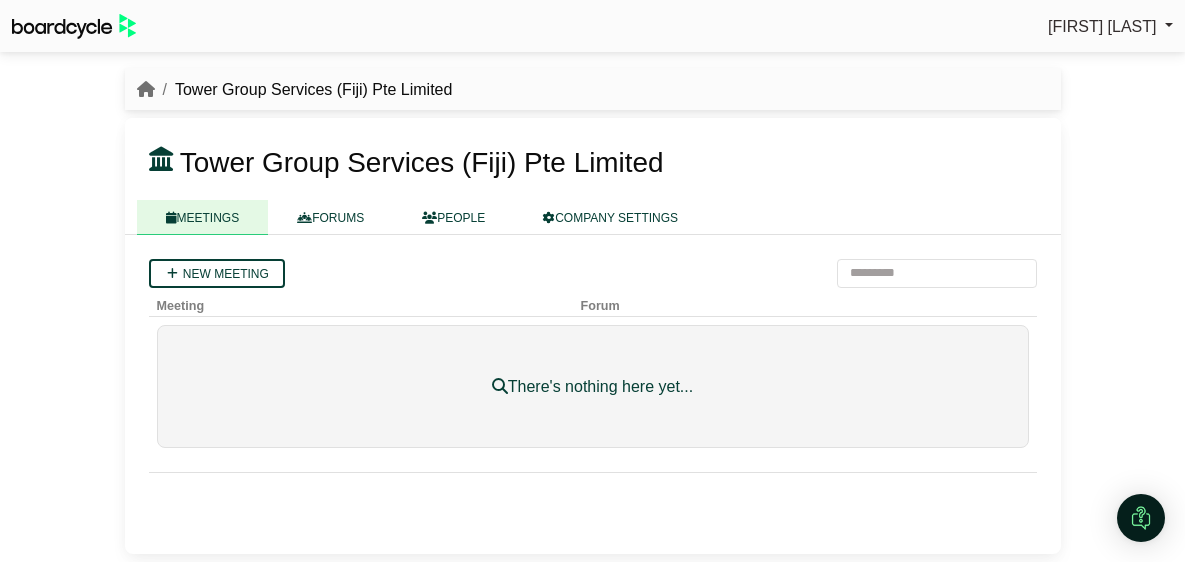 scroll, scrollTop: 0, scrollLeft: 0, axis: both 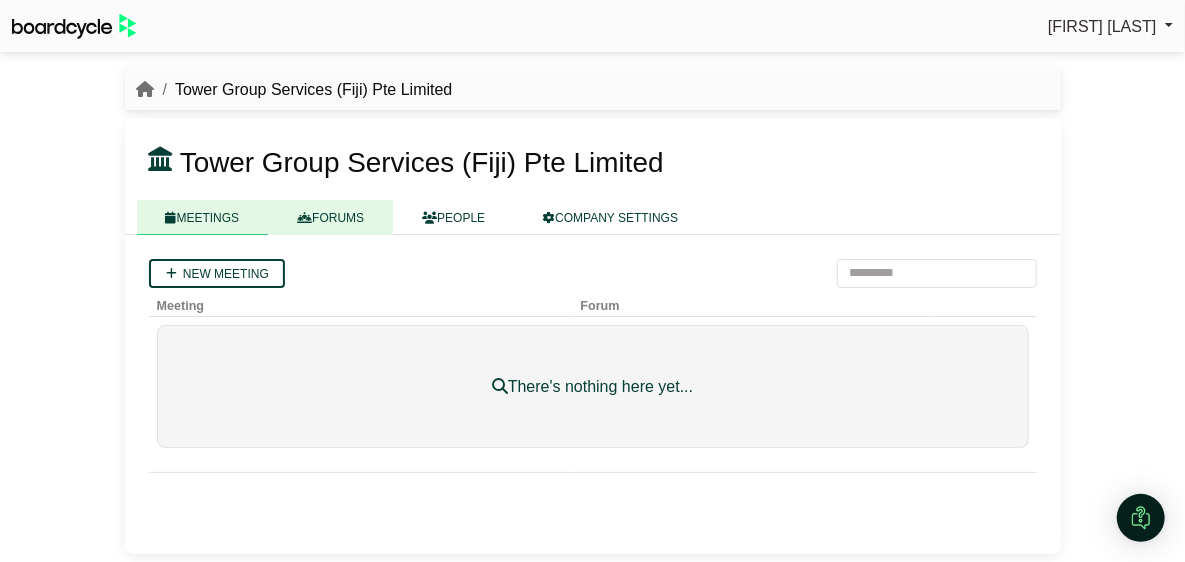 click on "FORUMS" at bounding box center [330, 217] 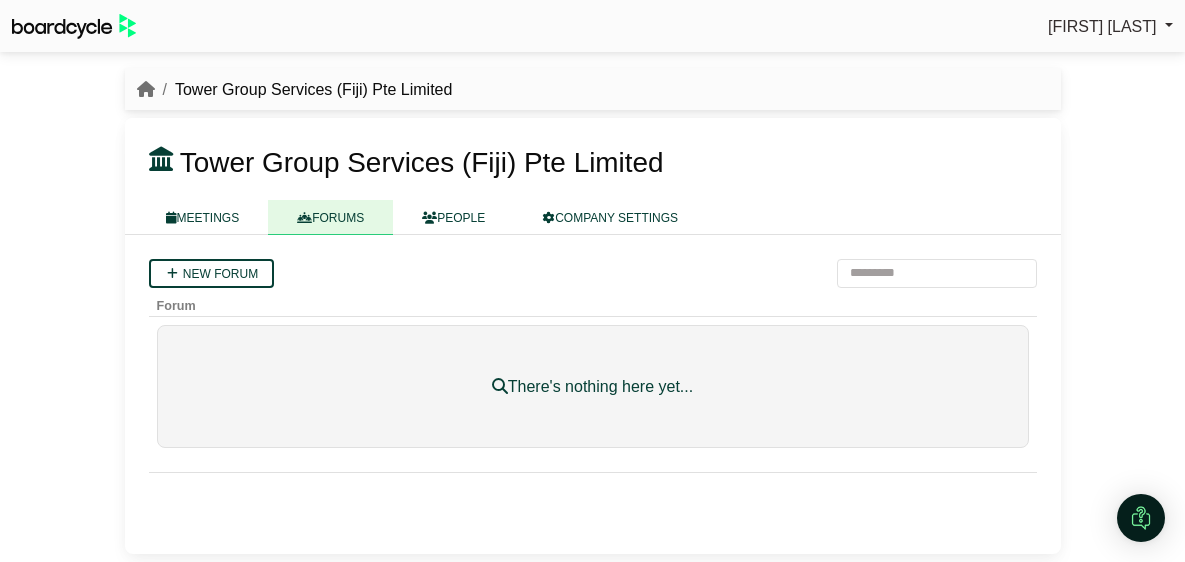 scroll, scrollTop: 0, scrollLeft: 0, axis: both 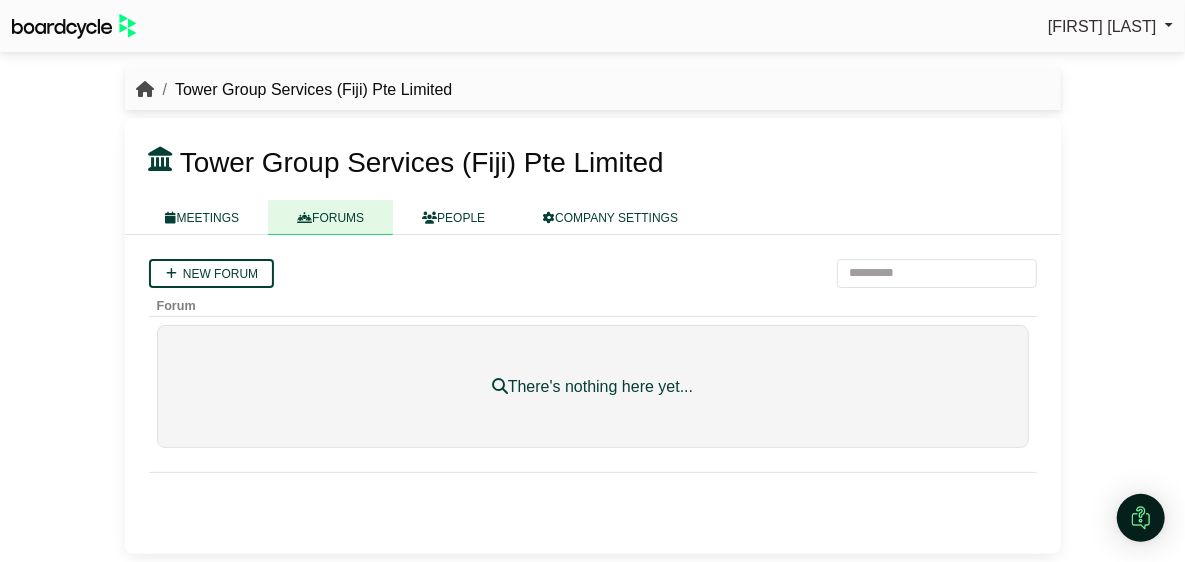 click at bounding box center (146, 89) 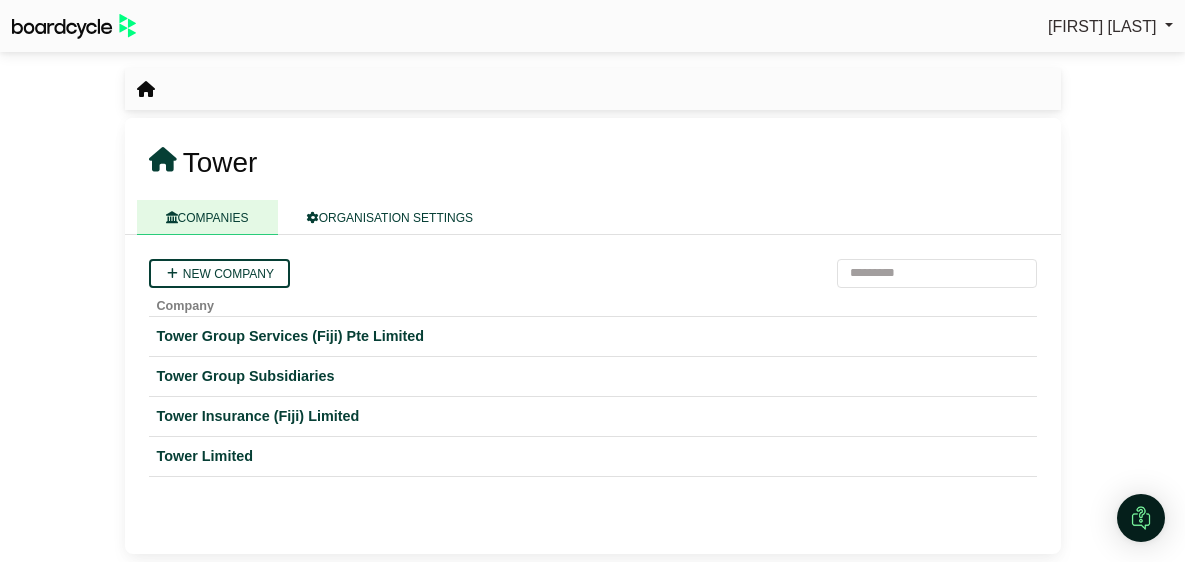 scroll, scrollTop: 0, scrollLeft: 0, axis: both 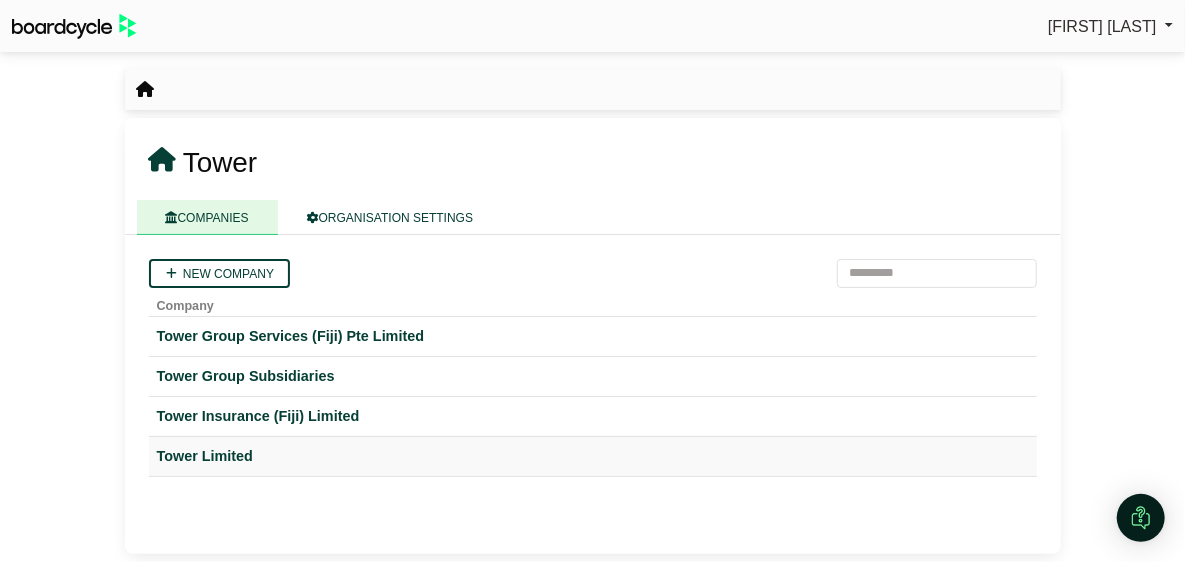 click on "Tower Limited" at bounding box center (593, 456) 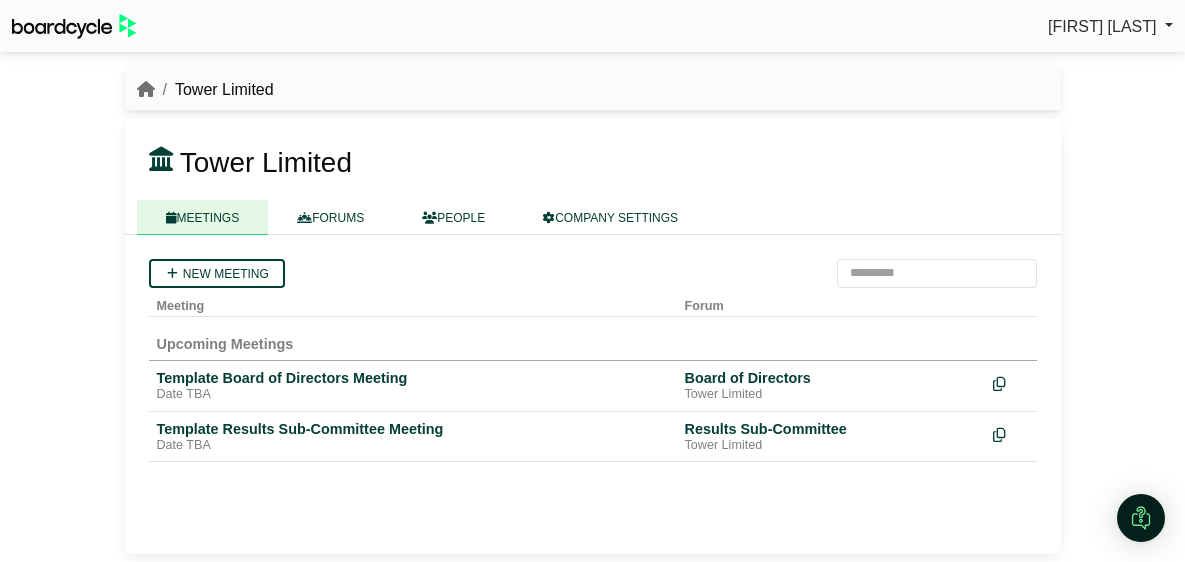 scroll, scrollTop: 0, scrollLeft: 0, axis: both 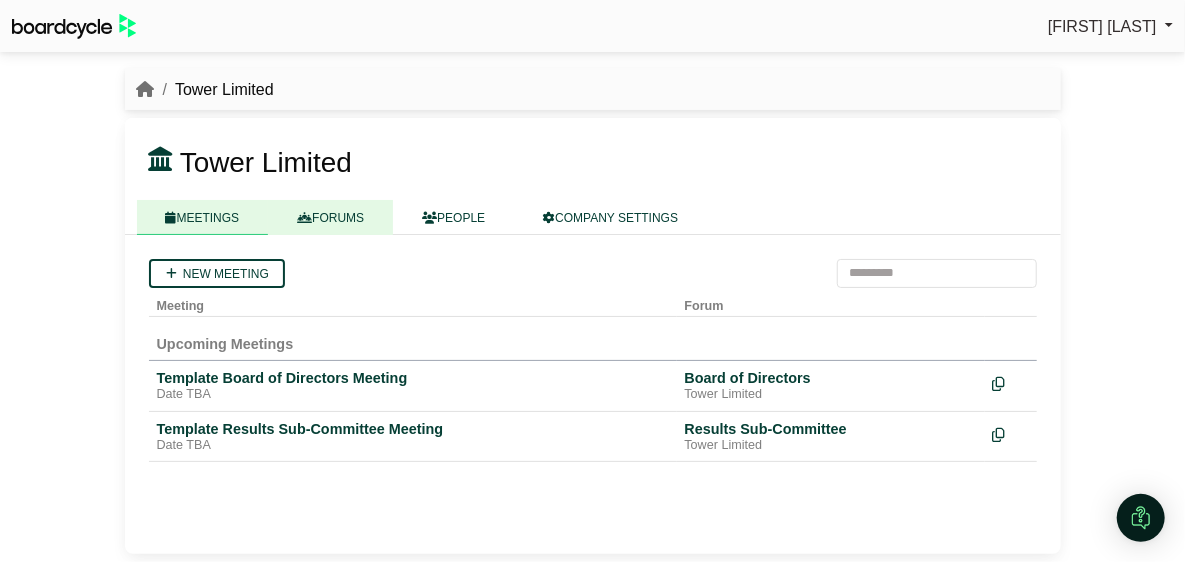 click on "FORUMS" at bounding box center (330, 217) 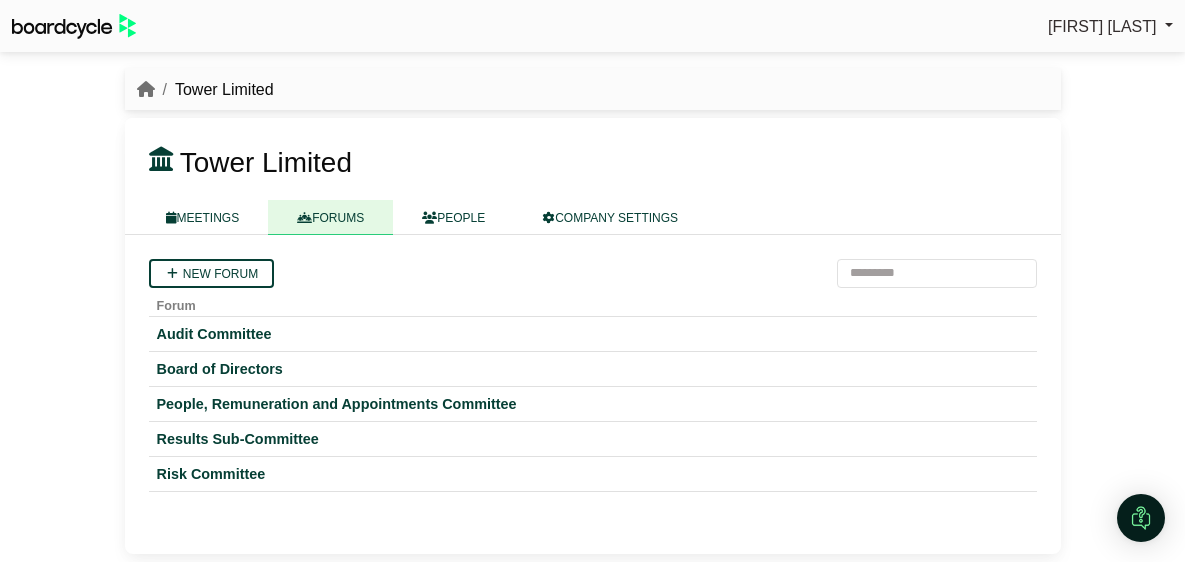 scroll, scrollTop: 0, scrollLeft: 0, axis: both 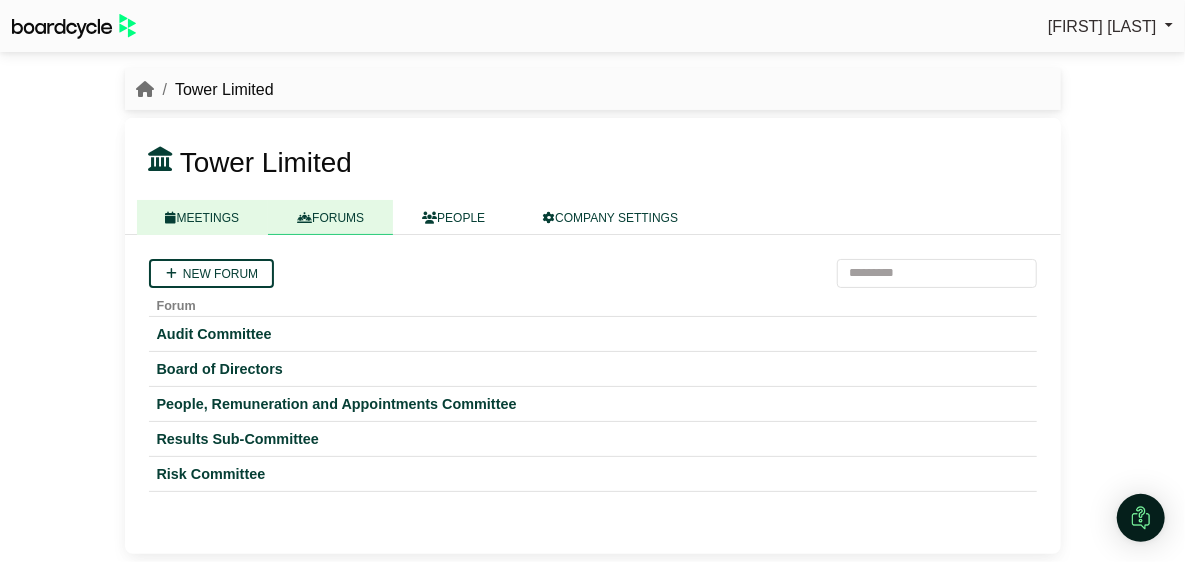 click on "MEETINGS" at bounding box center (203, 217) 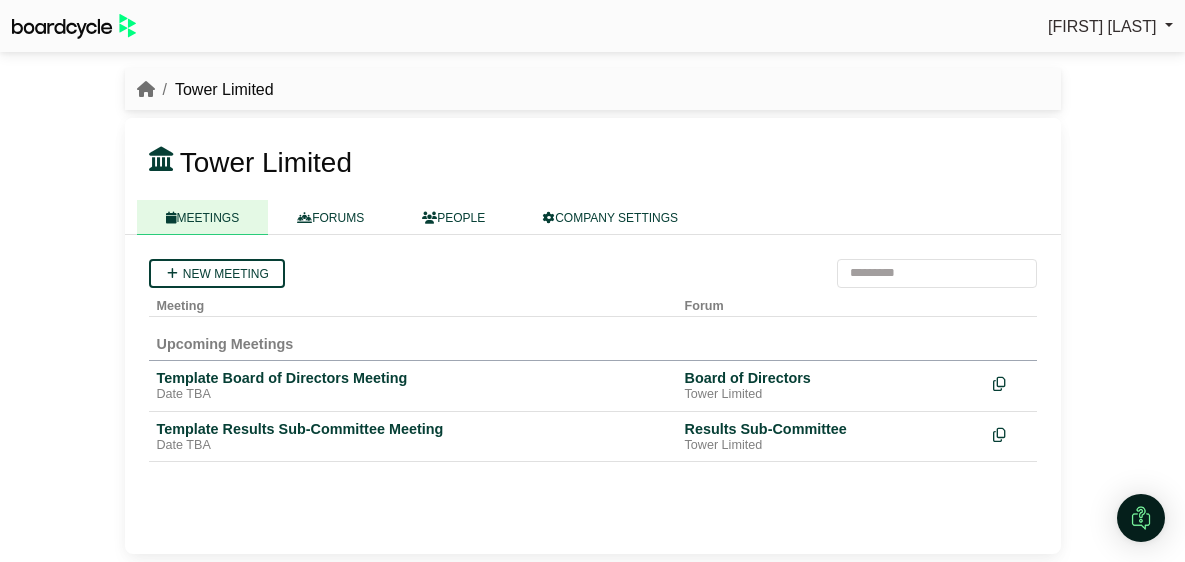 scroll, scrollTop: 0, scrollLeft: 0, axis: both 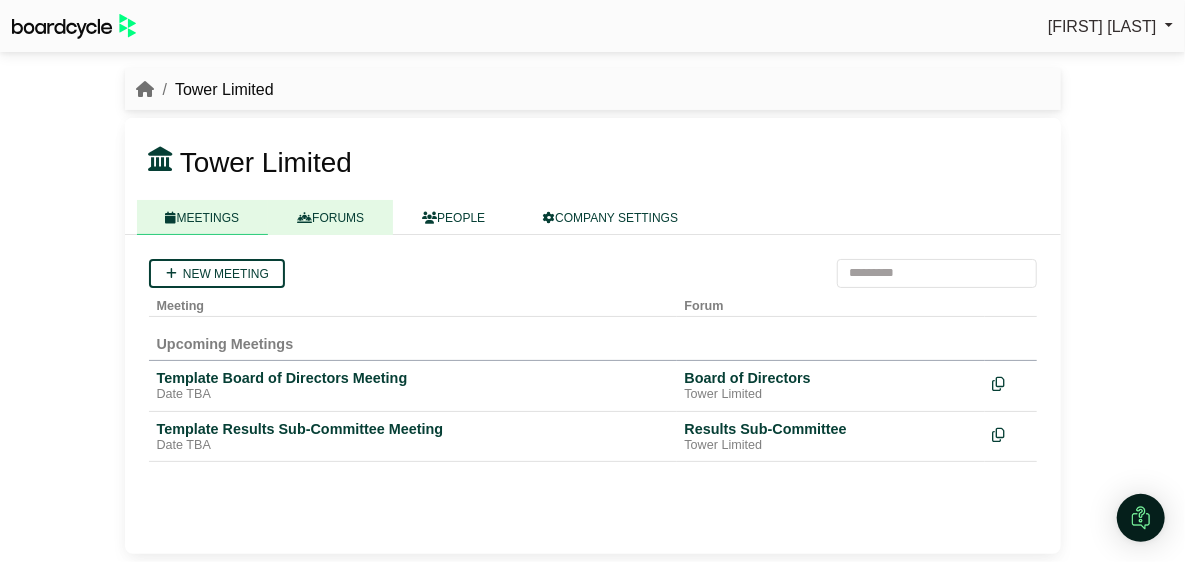 click on "FORUMS" at bounding box center (330, 217) 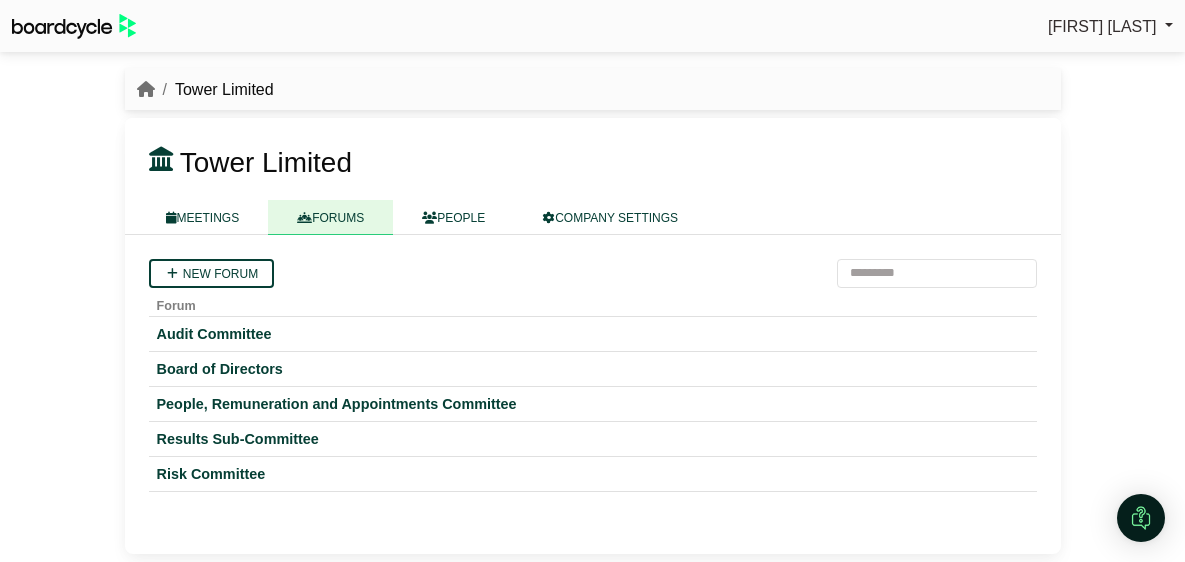 scroll, scrollTop: 0, scrollLeft: 0, axis: both 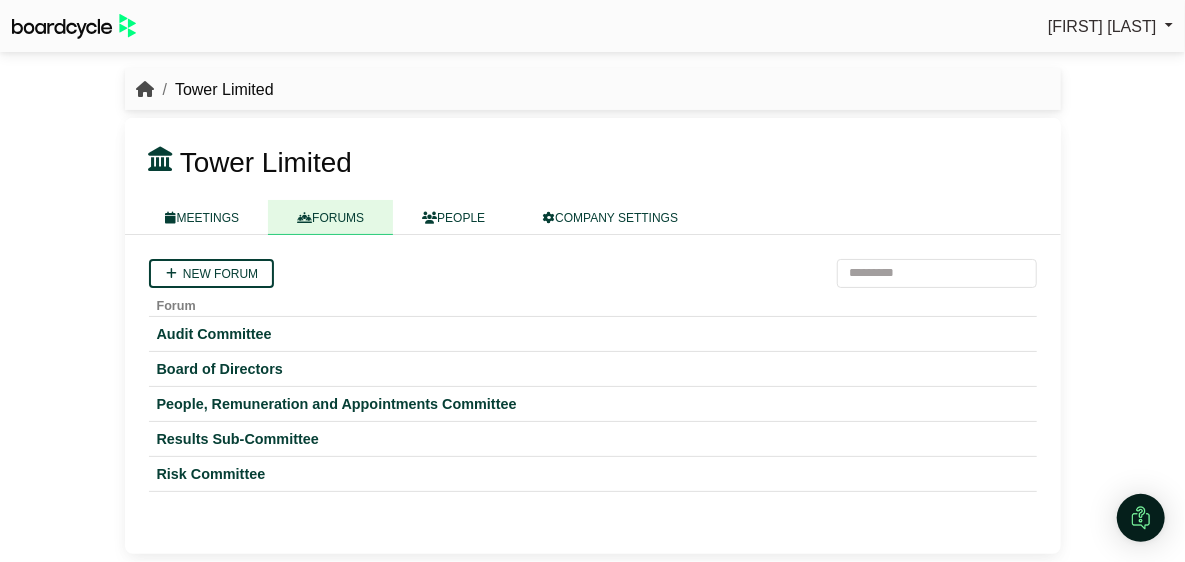 click at bounding box center (146, 89) 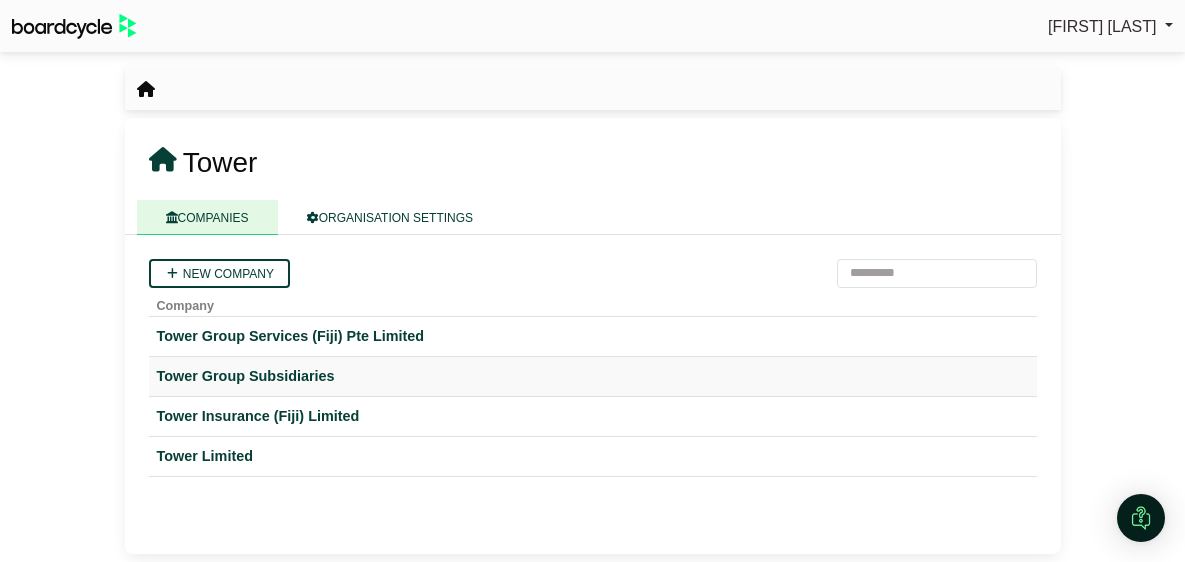 scroll, scrollTop: 0, scrollLeft: 0, axis: both 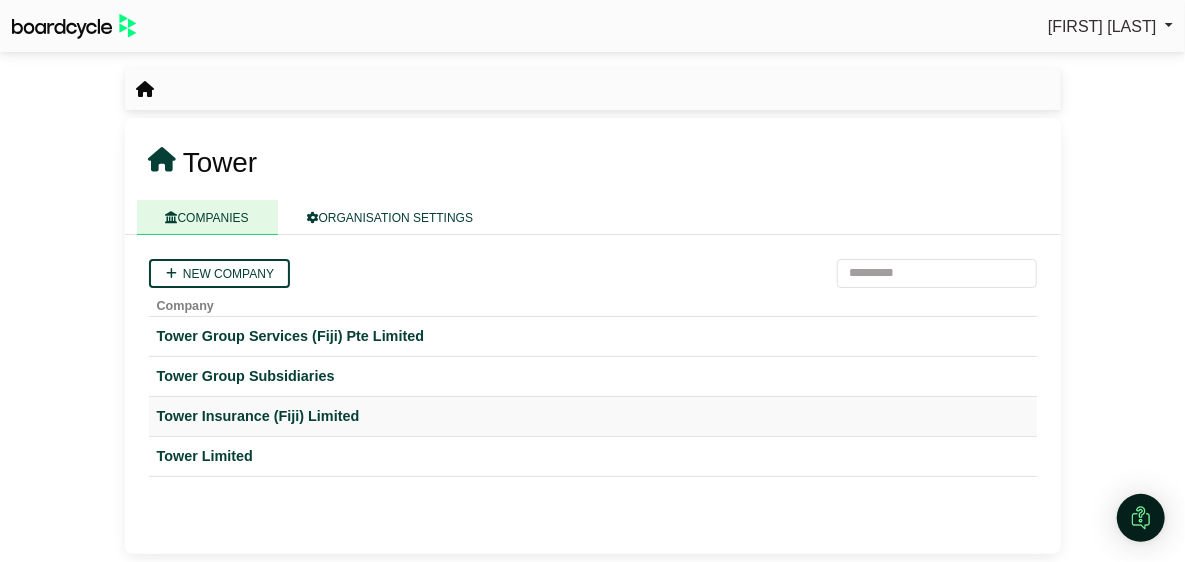 click on "Tower Insurance (Fiji) Limited" at bounding box center (593, 416) 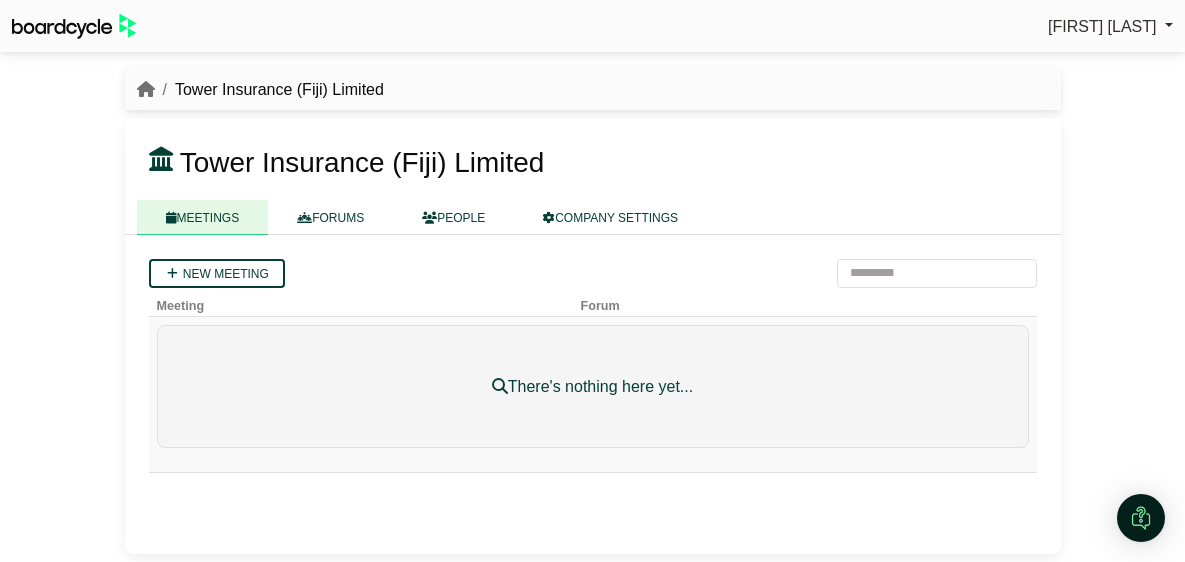 scroll, scrollTop: 0, scrollLeft: 0, axis: both 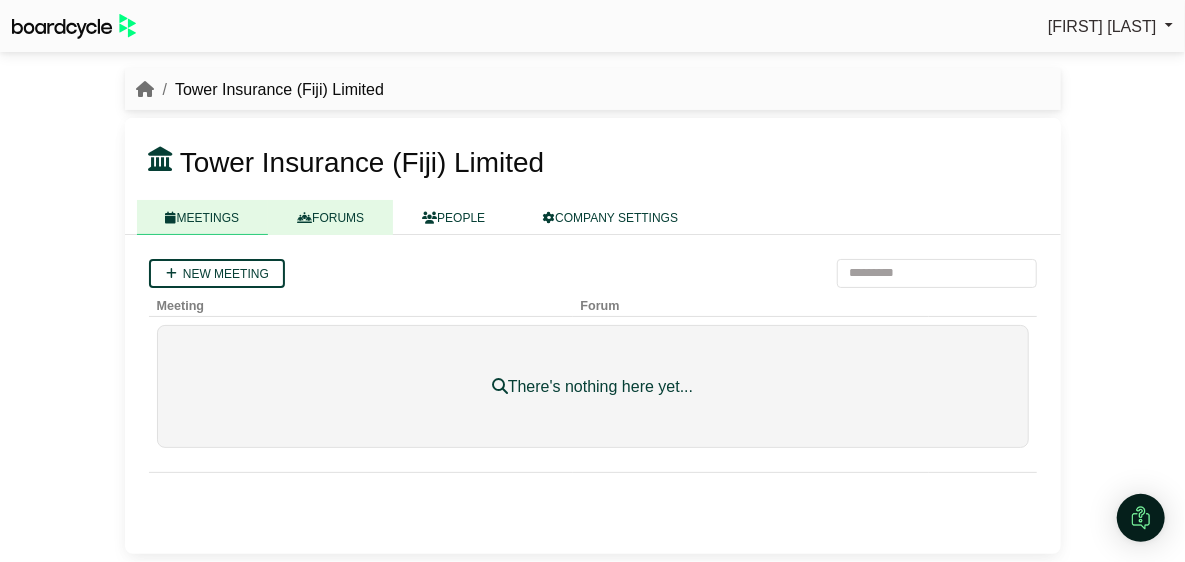 click on "FORUMS" at bounding box center [330, 217] 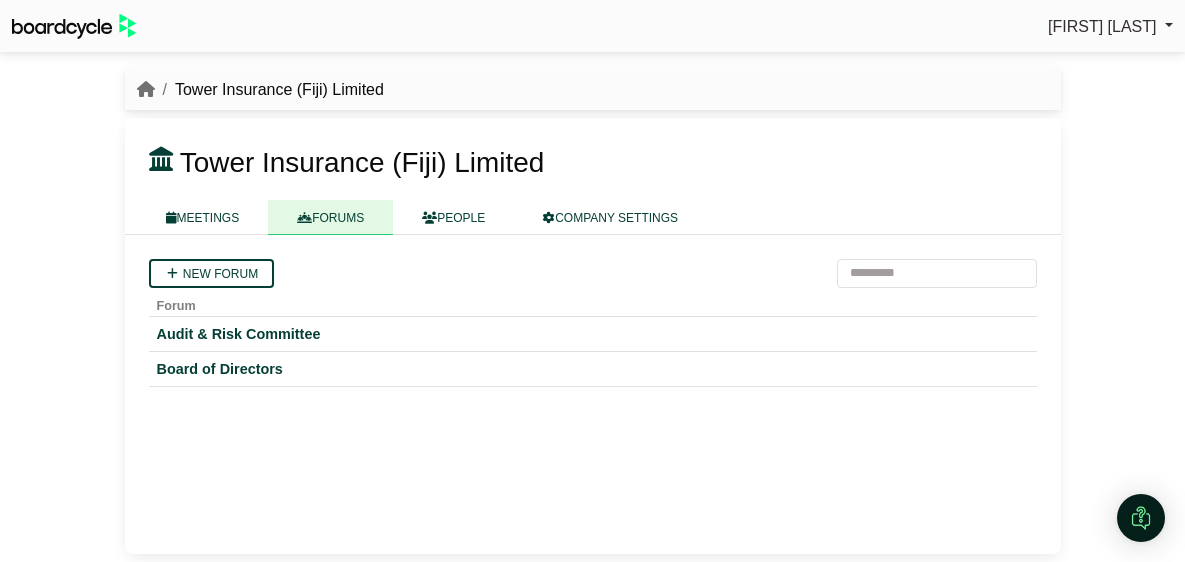 scroll, scrollTop: 0, scrollLeft: 0, axis: both 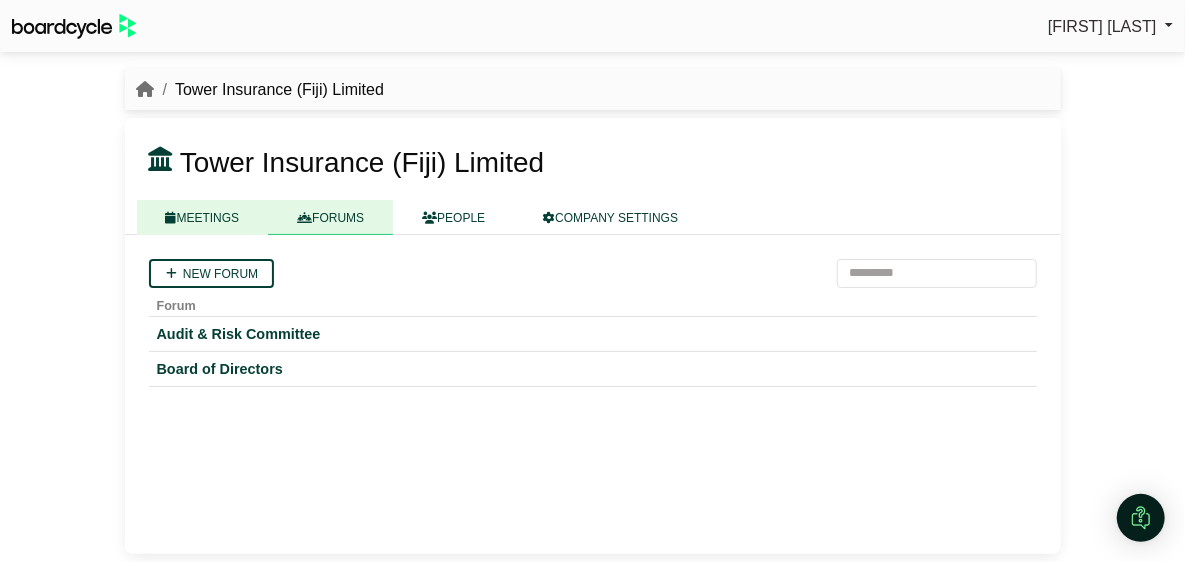 click on "MEETINGS" at bounding box center (203, 217) 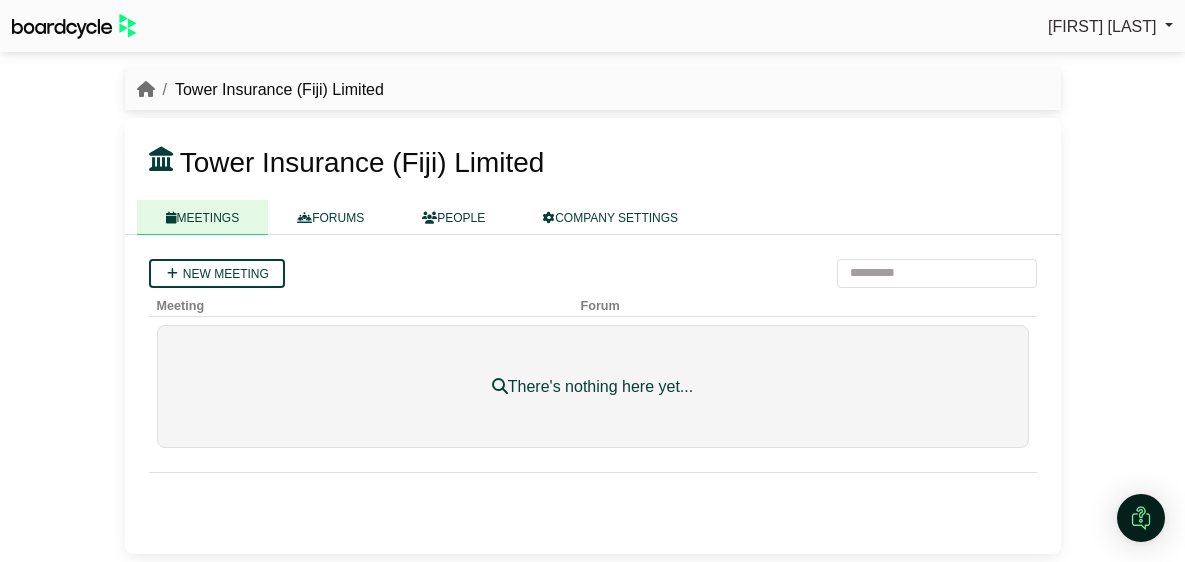 scroll, scrollTop: 0, scrollLeft: 0, axis: both 